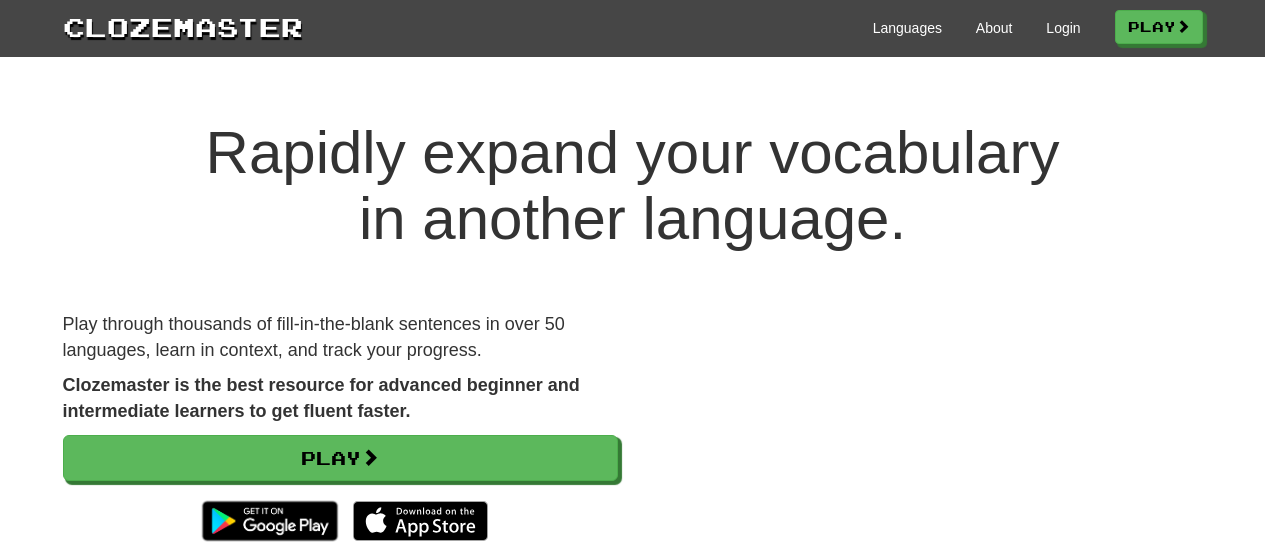 scroll, scrollTop: 0, scrollLeft: 0, axis: both 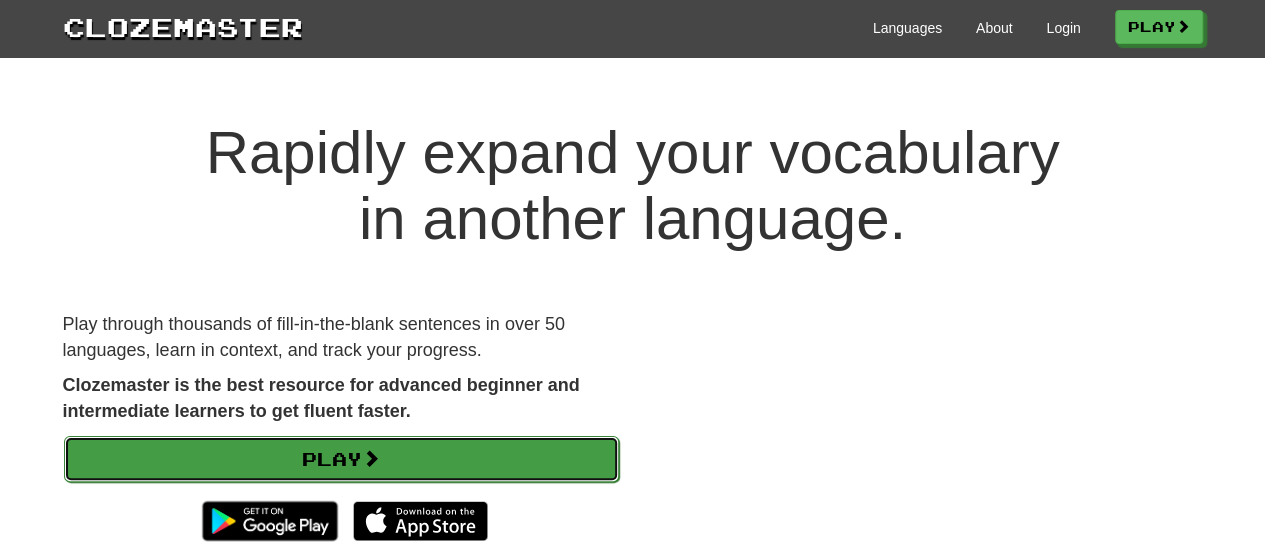 click on "Play" at bounding box center [341, 459] 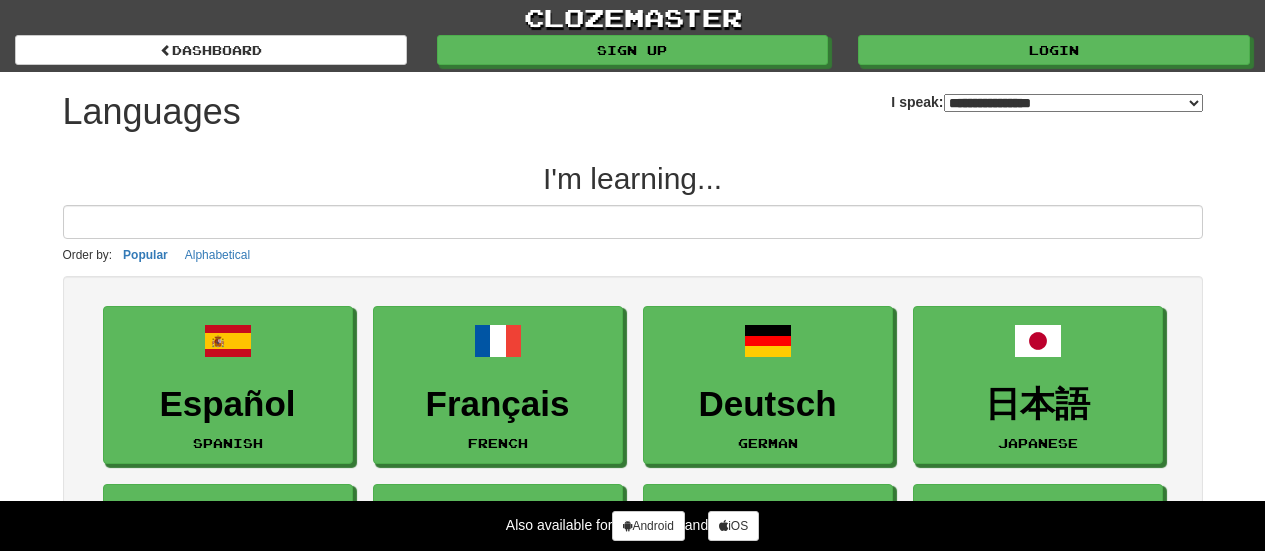 select on "*******" 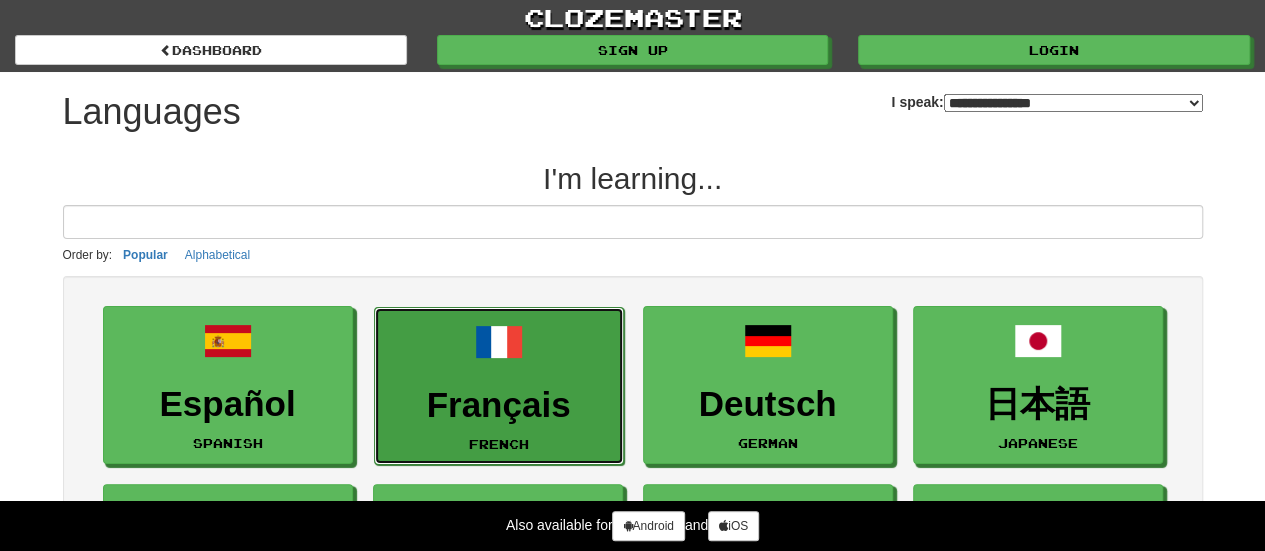 click on "Français French" at bounding box center (499, 386) 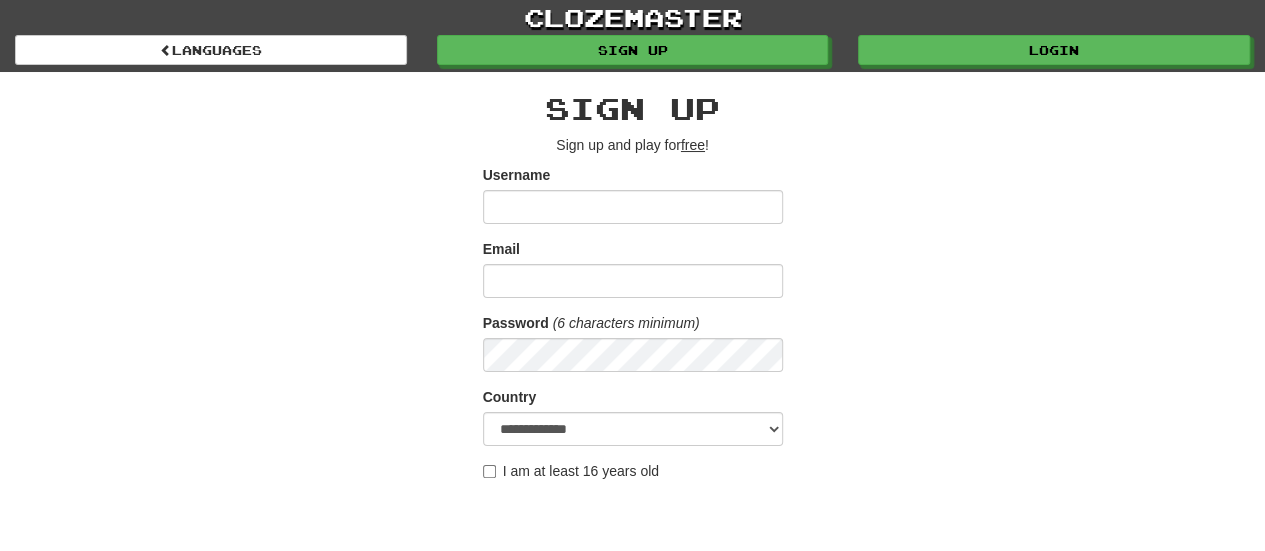 scroll, scrollTop: 81, scrollLeft: 0, axis: vertical 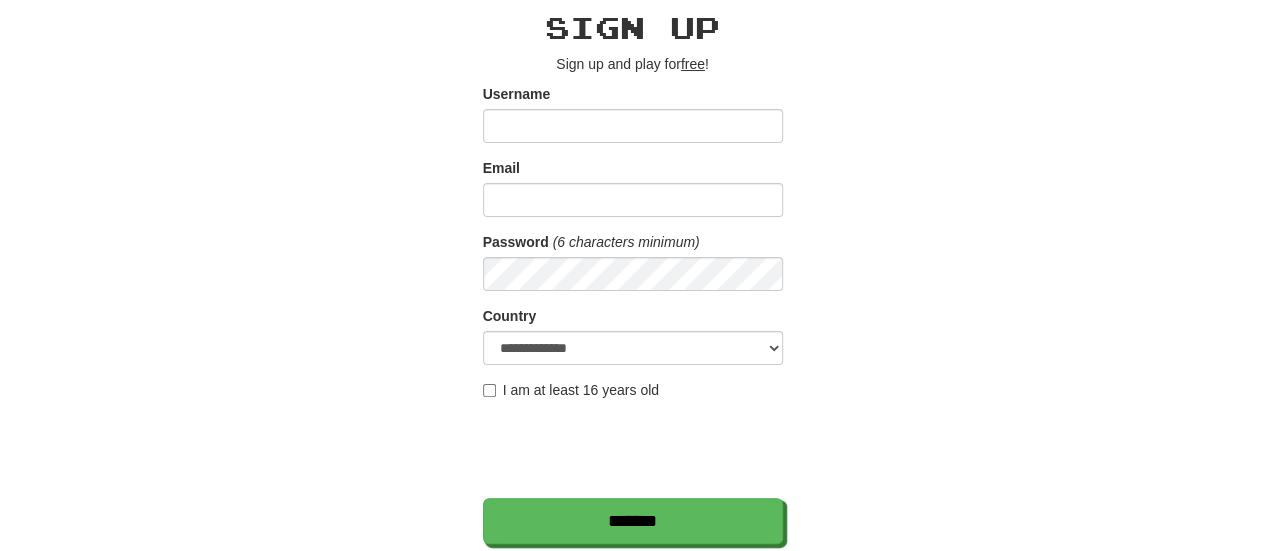 click on "I am at least 16 years old" at bounding box center [571, 390] 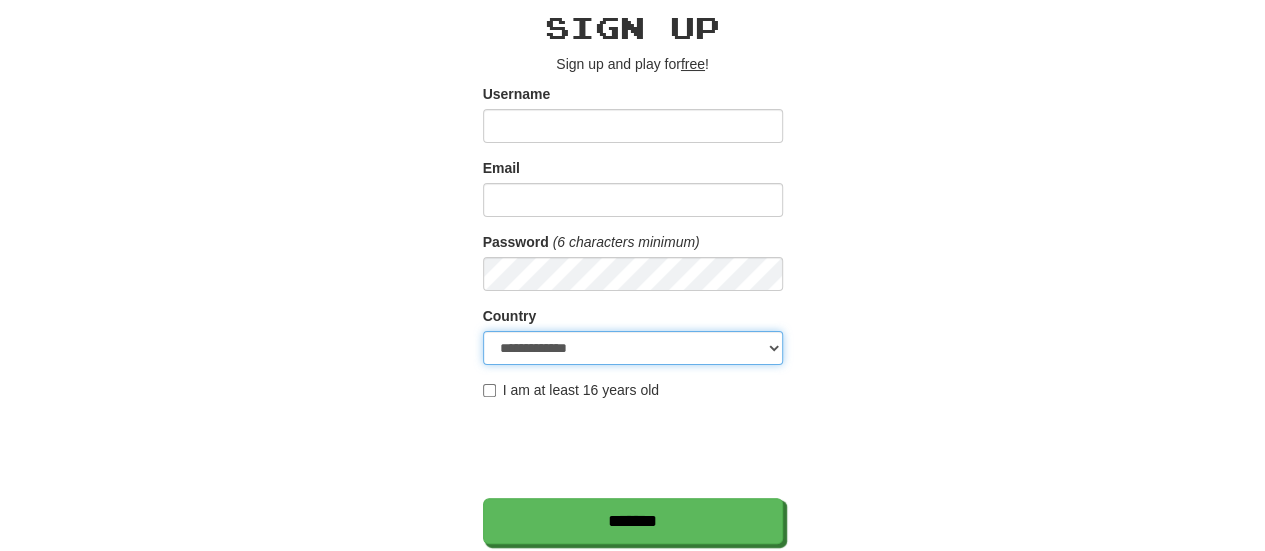 click on "**********" at bounding box center [633, 348] 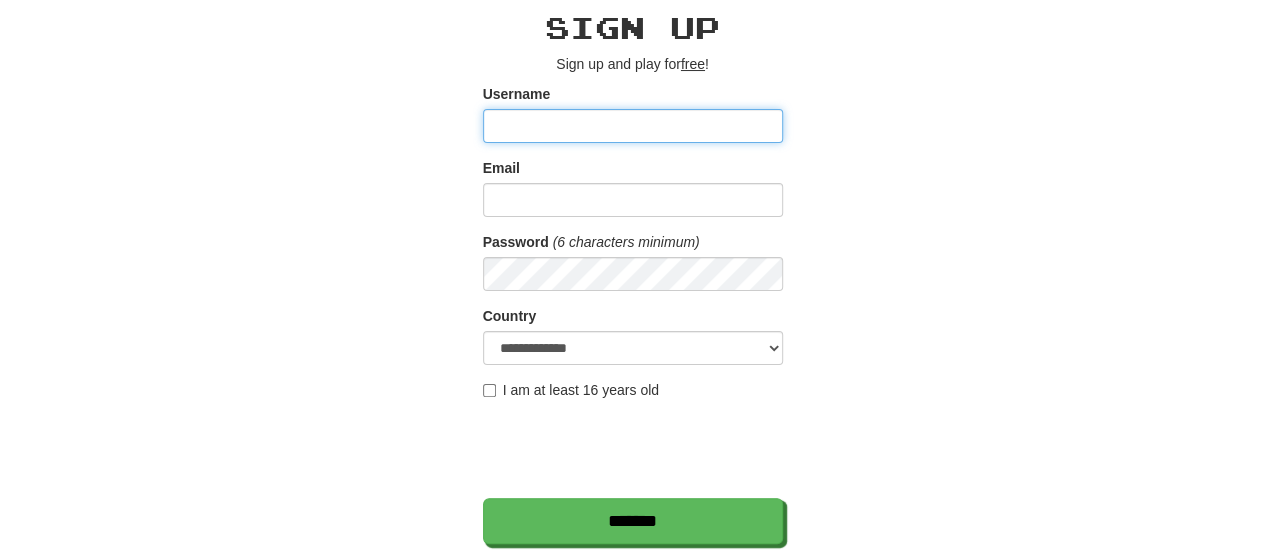 click on "Username" at bounding box center [633, 126] 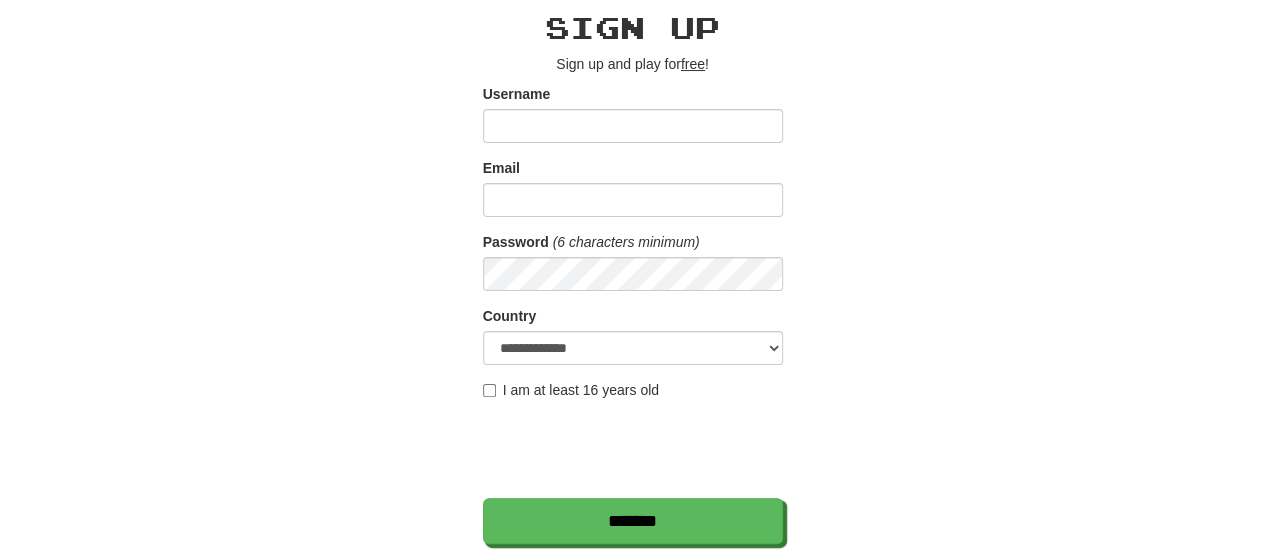 click on "free" at bounding box center [693, 64] 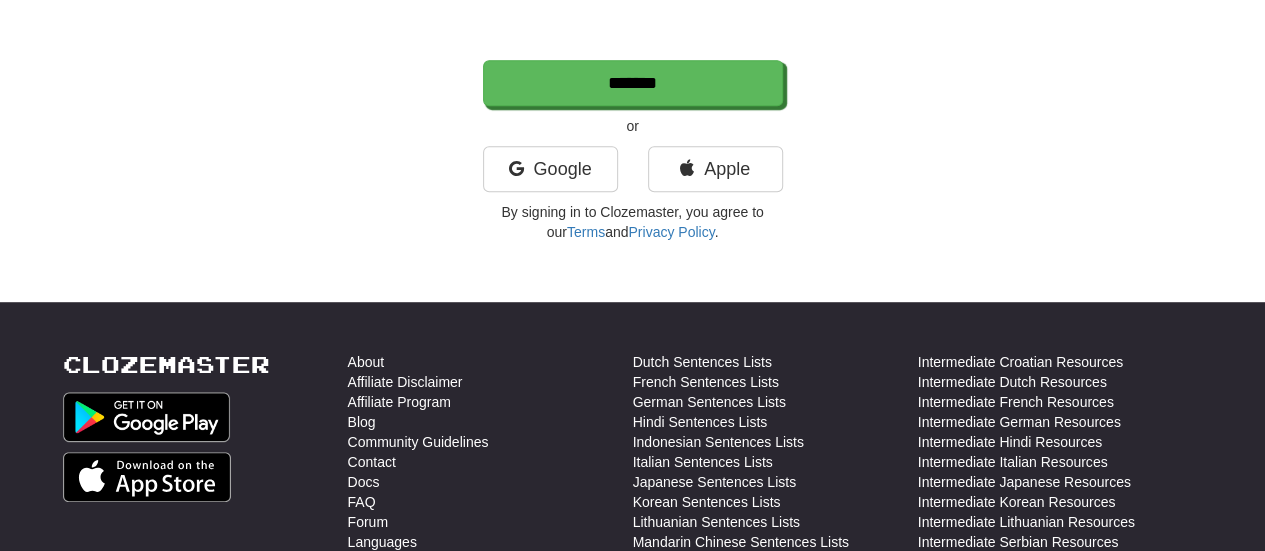 scroll, scrollTop: 563, scrollLeft: 0, axis: vertical 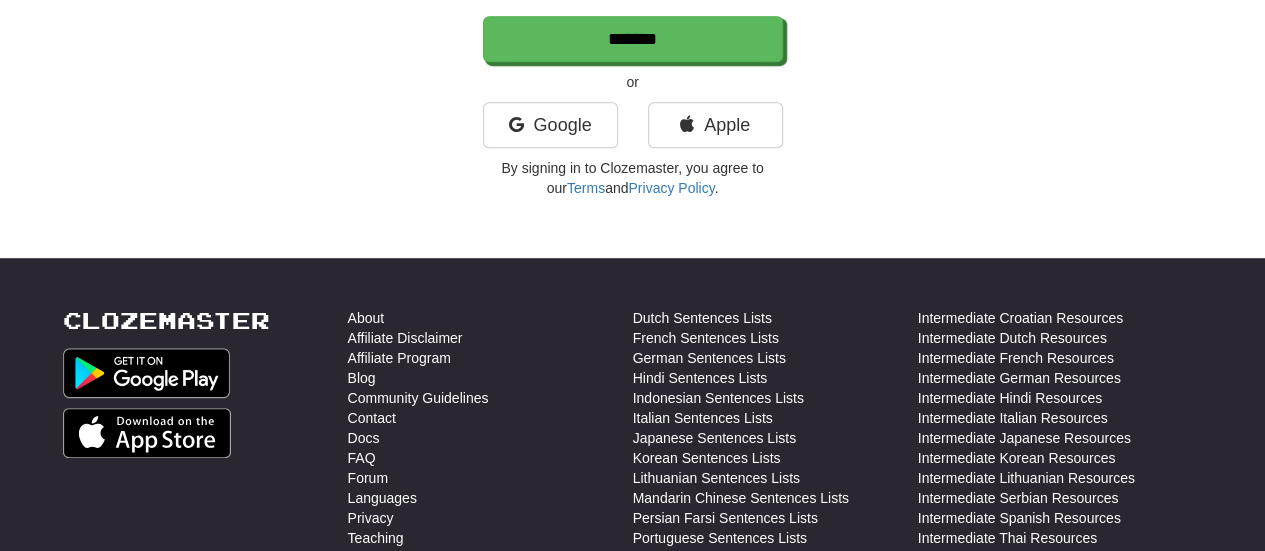 click on "or" at bounding box center (633, 82) 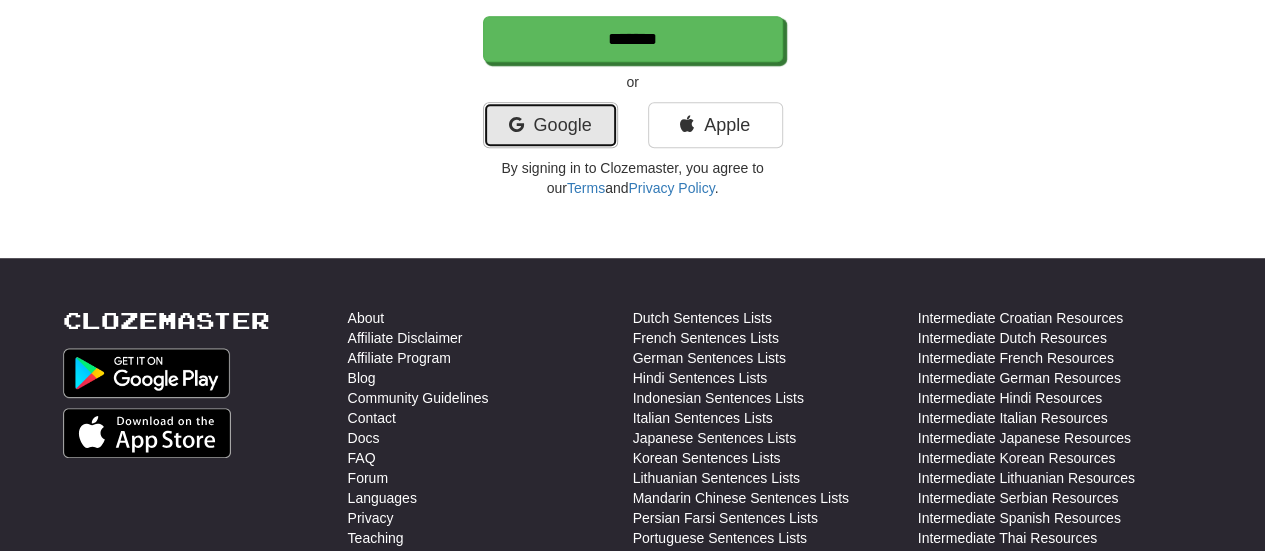 click on "Google" at bounding box center (550, 125) 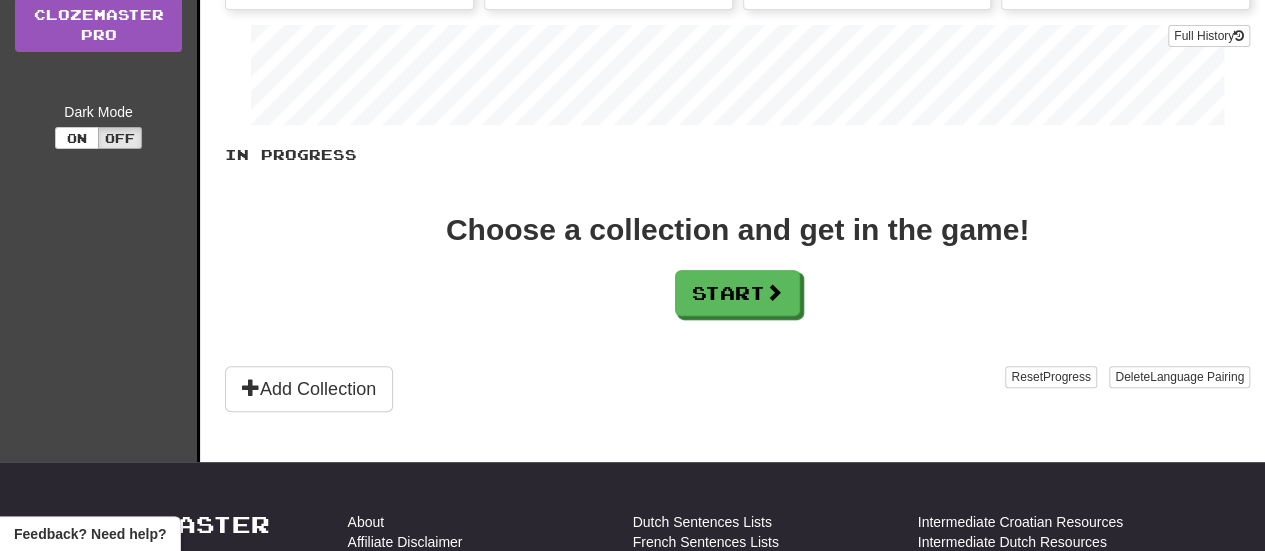 scroll, scrollTop: 400, scrollLeft: 0, axis: vertical 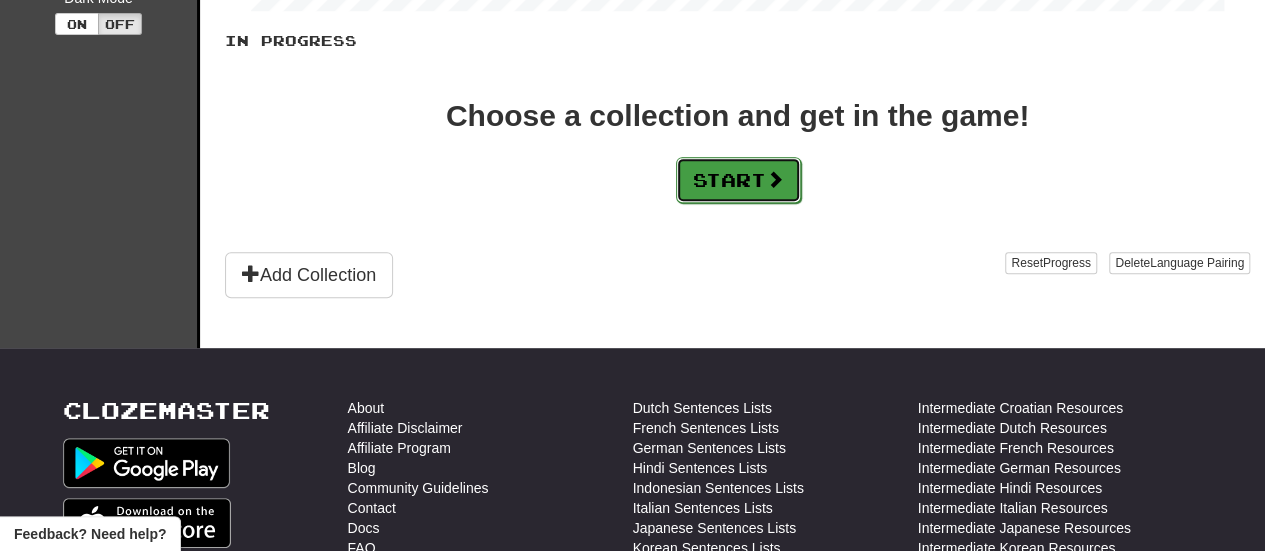 click on "Start" at bounding box center [738, 180] 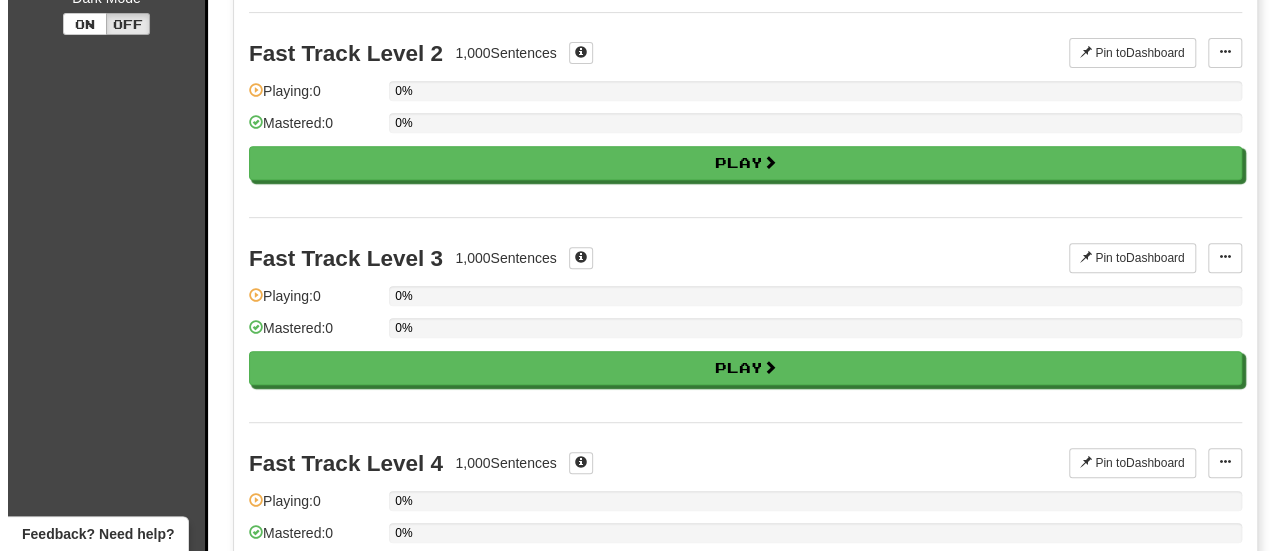 scroll, scrollTop: 0, scrollLeft: 0, axis: both 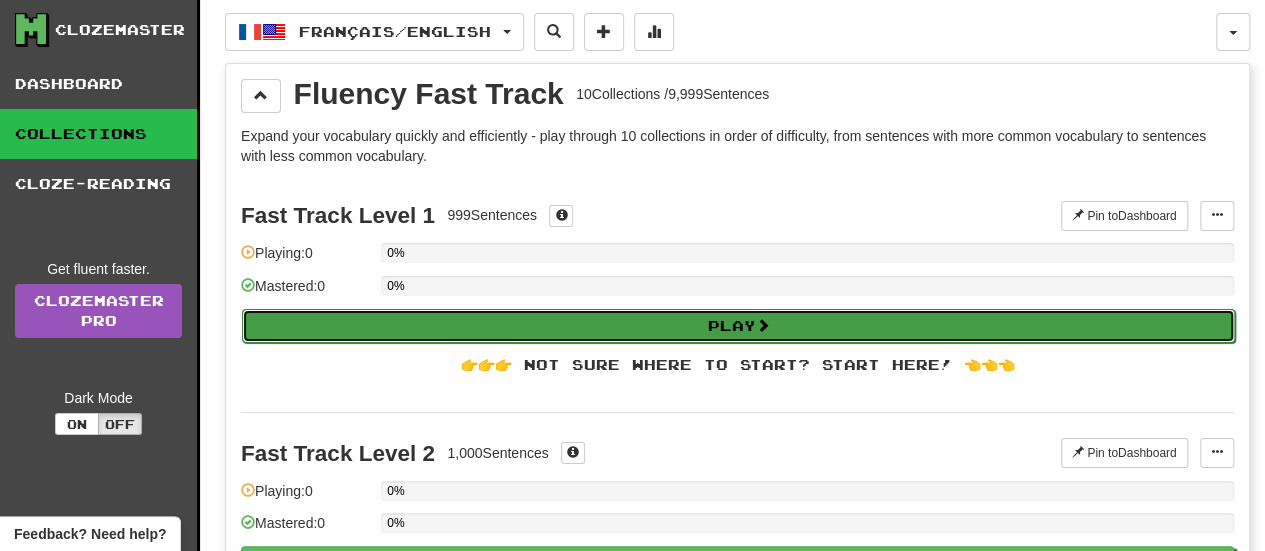 click on "Play" at bounding box center (738, 326) 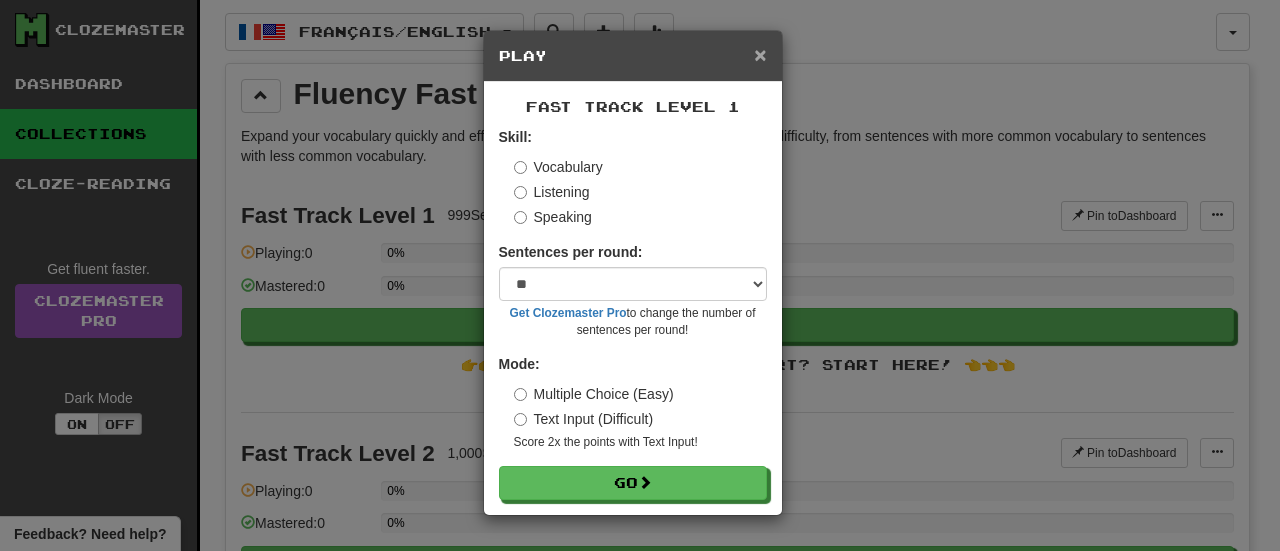 click on "×" at bounding box center [760, 54] 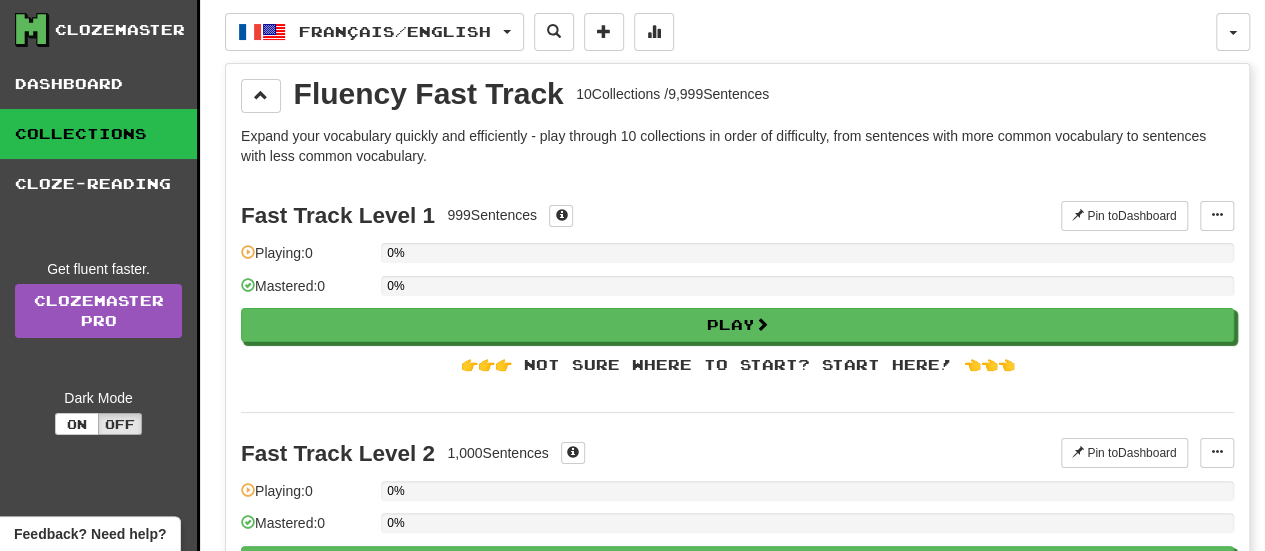 click on "👉👉👉 Not sure where to start? Start here! 👈👈👈" at bounding box center [737, 365] 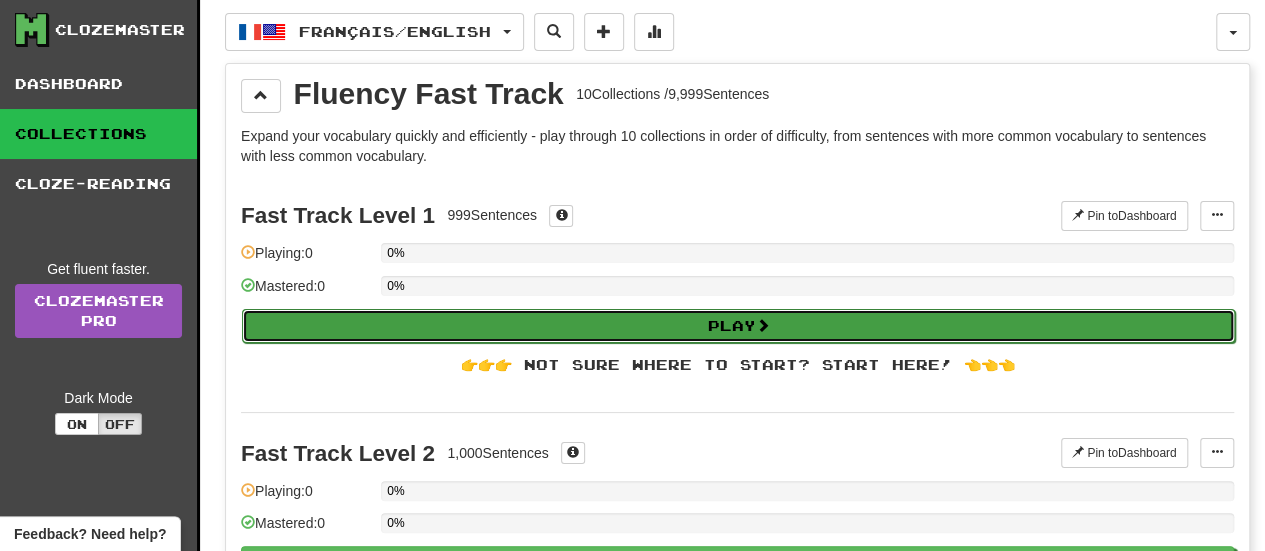 click on "Play" at bounding box center [738, 326] 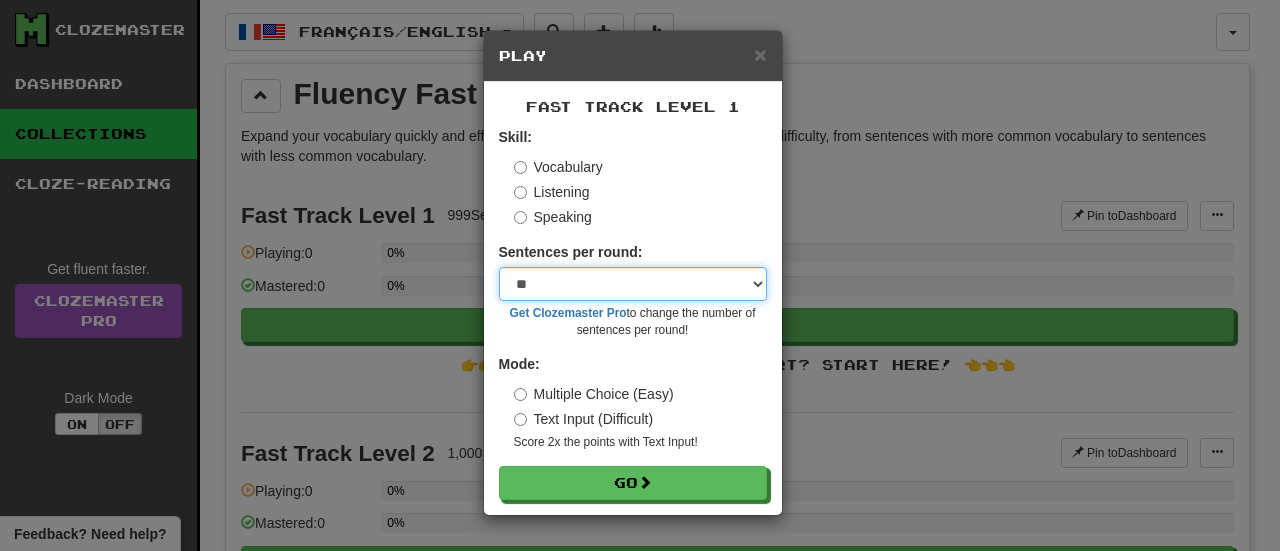 click on "* ** ** ** ** ** *** ********" at bounding box center [633, 284] 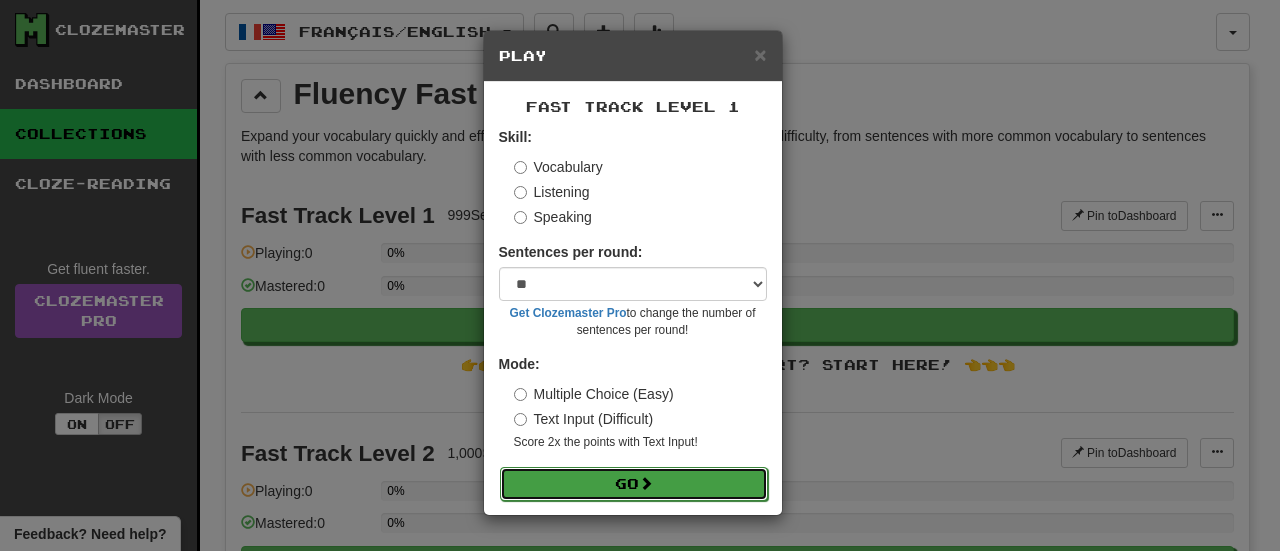 click at bounding box center (646, 483) 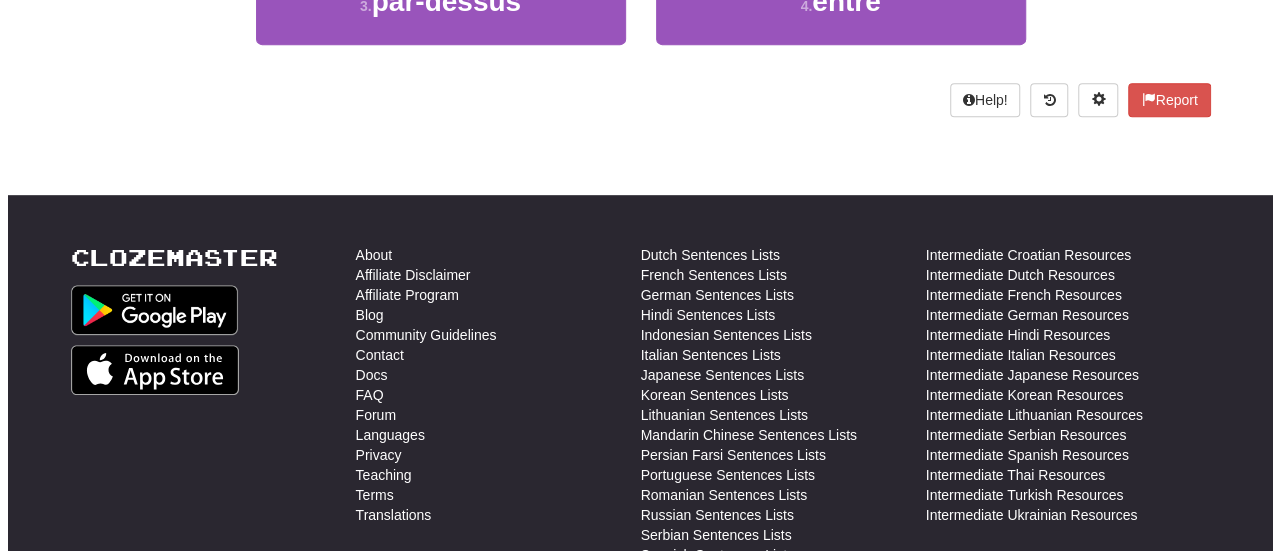 scroll, scrollTop: 482, scrollLeft: 0, axis: vertical 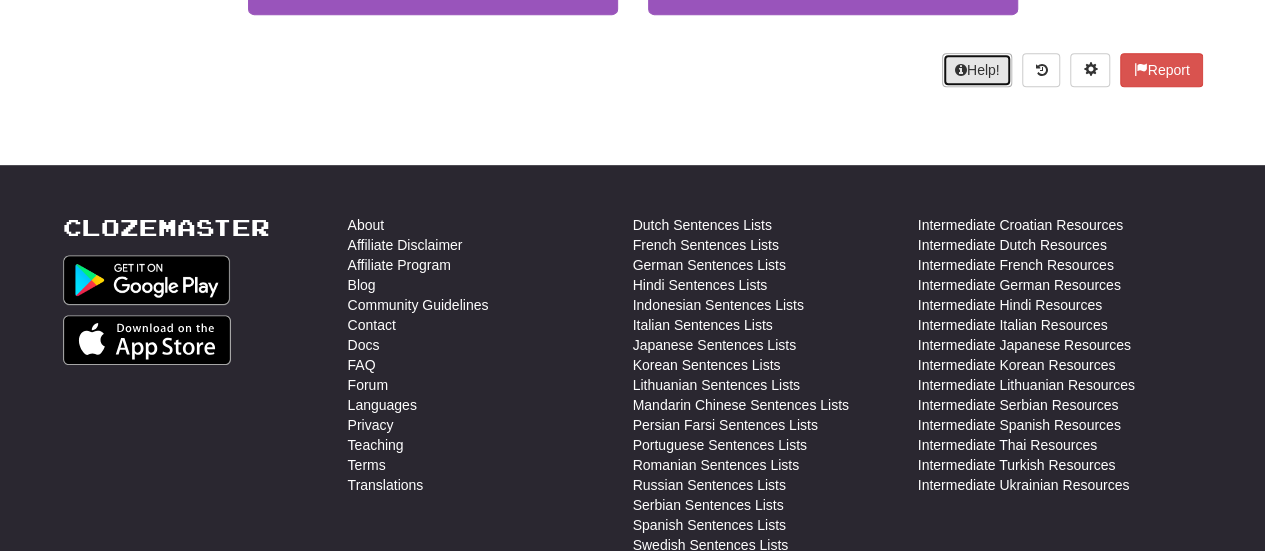 click on "Help!" at bounding box center [977, 70] 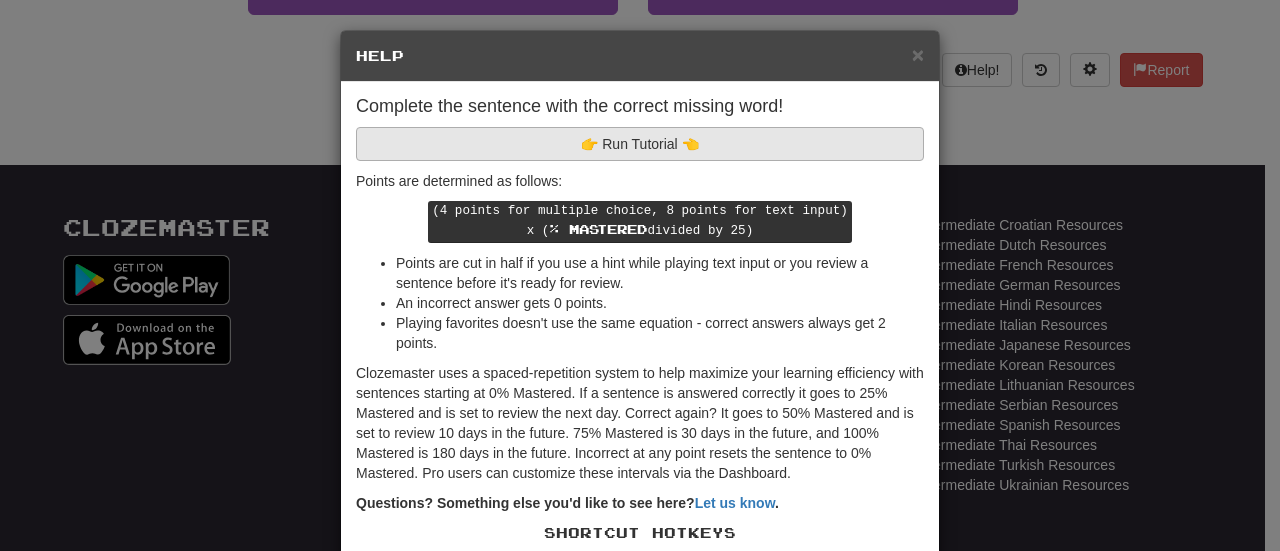 scroll, scrollTop: 482, scrollLeft: 0, axis: vertical 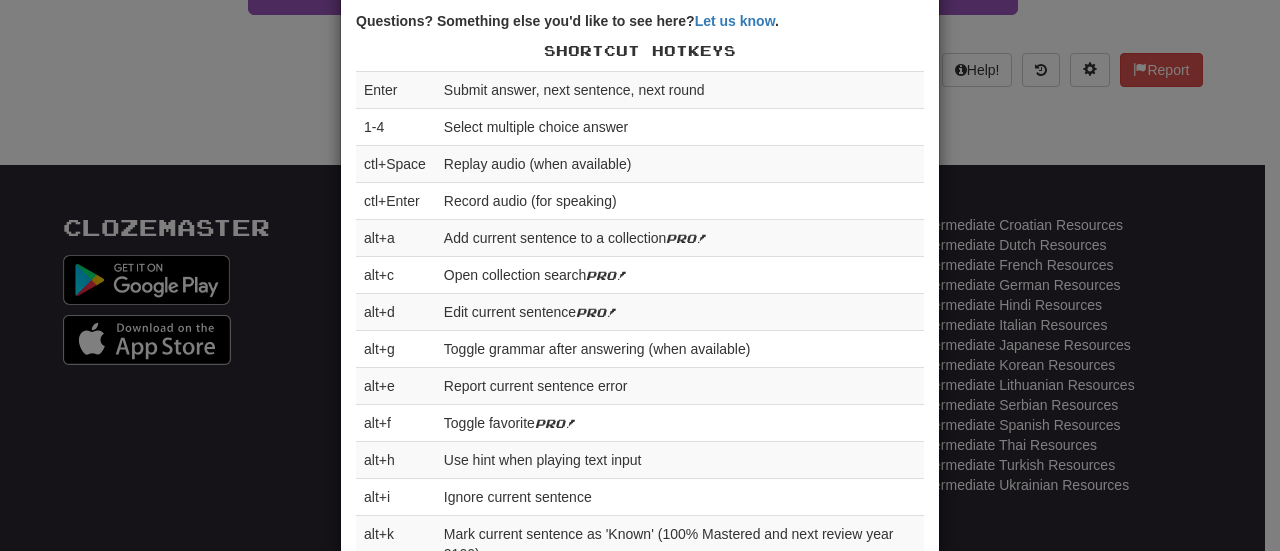 click on "× Help Complete the sentence with the correct missing word! 👉 Run Tutorial 👈 Points are determined as follows: (4 points for multiple choice, 8 points for text input)  x ( % Mastered  divided by 25) Points are cut in half if you use a hint while playing text input or you review a sentence before it's ready for review. An incorrect answer gets 0 points. Playing favorites doesn't use the same equation - correct answers always get 2 points. Clozemaster uses a spaced-repetition system to help maximize your learning efficiency with sentences starting at 0% Mastered. If a sentence is answered correctly it goes to 25% Mastered and is set to review the next day. Correct again? It goes to 50% Mastered and is set to review 10 days in the future. 75% Mastered is 30 days in the future, and 100% Mastered is 180 days in the future. Incorrect at any point resets the sentence to 0% Mastered. Pro users can customize these intervals via the Dashboard. Questions? Something else you'd like to see here?  Let us know . 1-4" at bounding box center (640, 275) 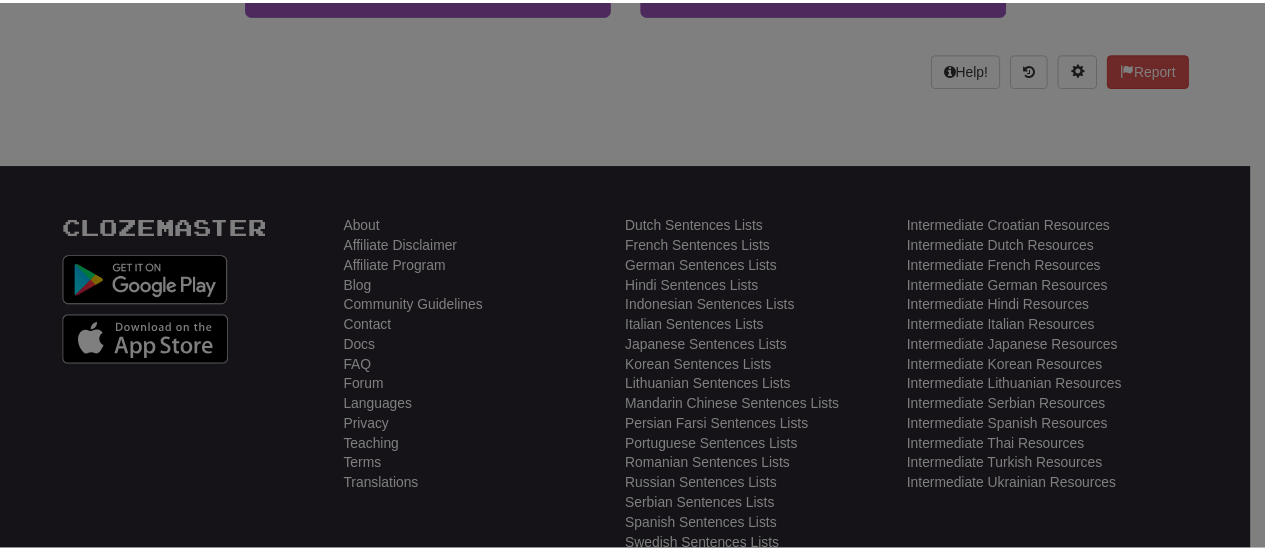 scroll, scrollTop: 0, scrollLeft: 0, axis: both 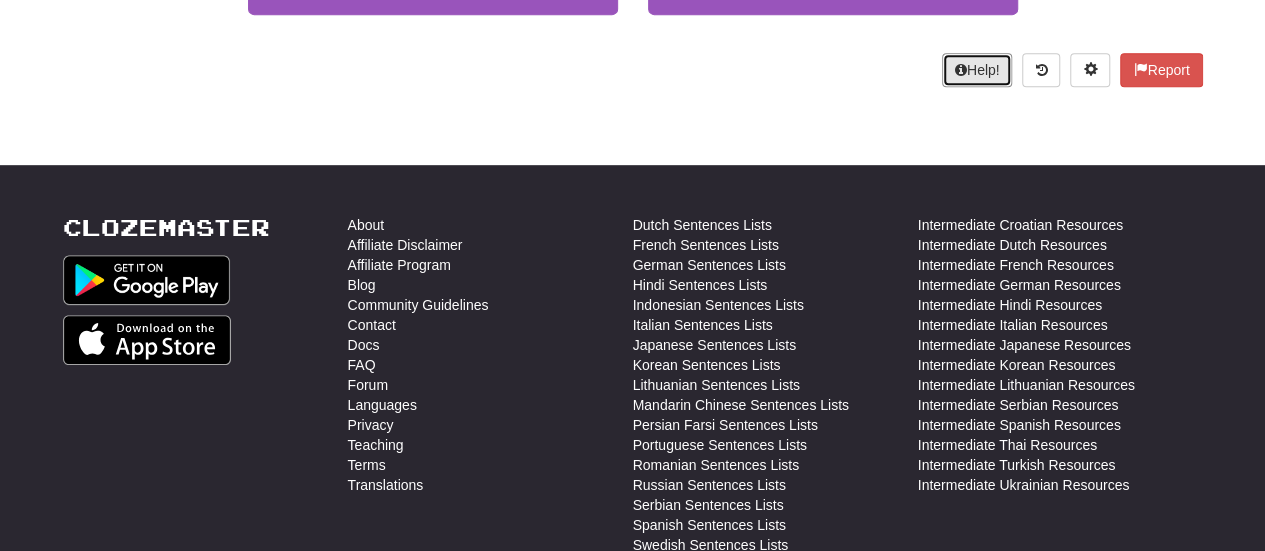 type 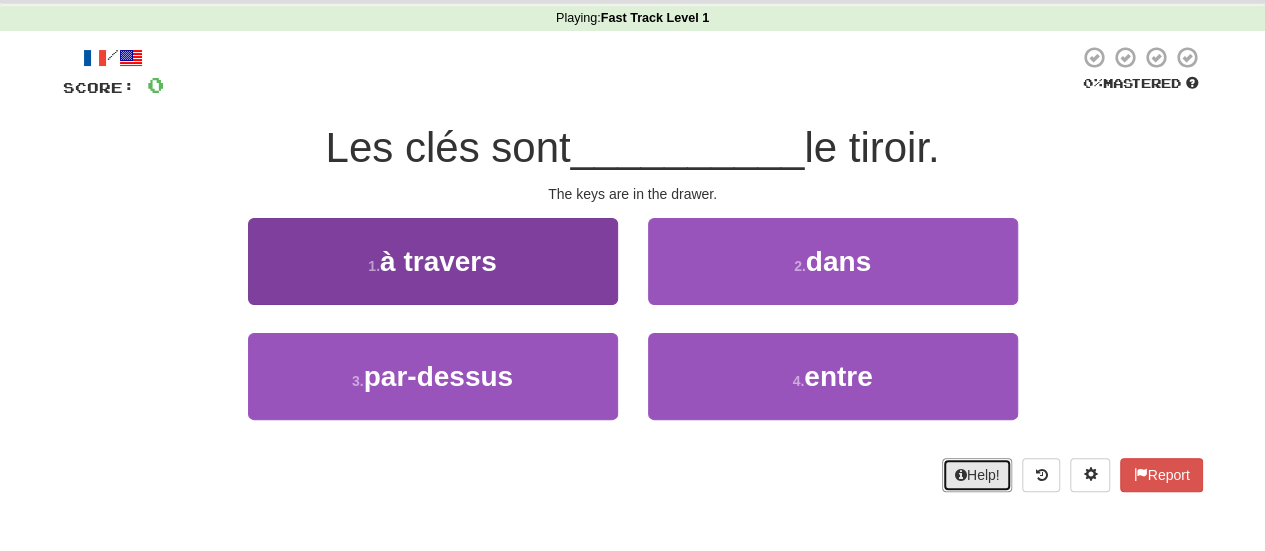 scroll, scrollTop: 80, scrollLeft: 0, axis: vertical 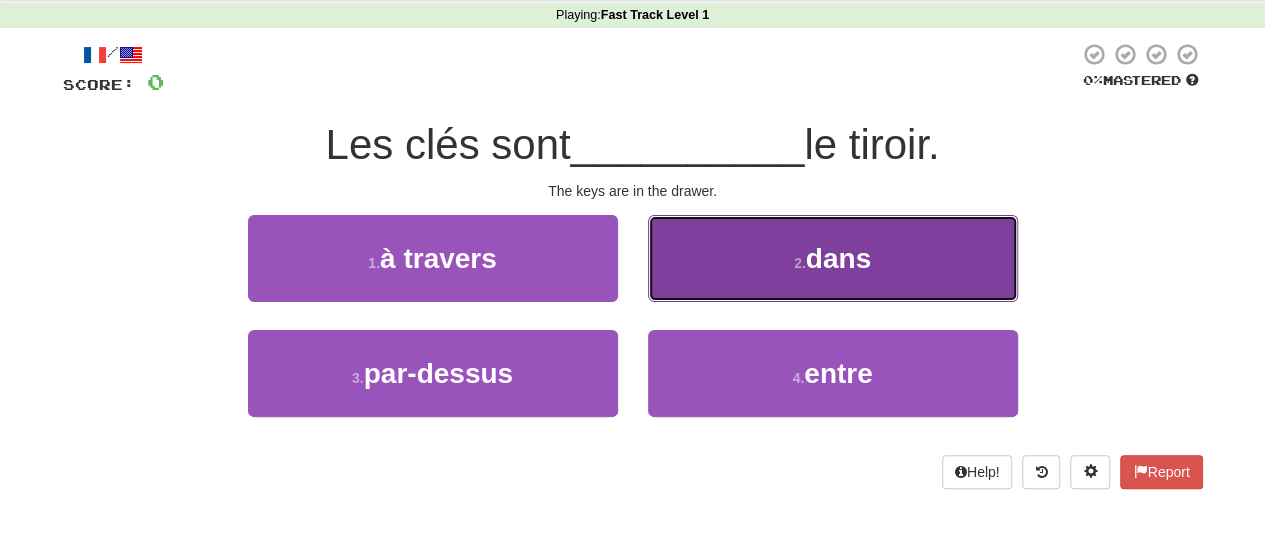 click on "2 .  dans" at bounding box center (833, 258) 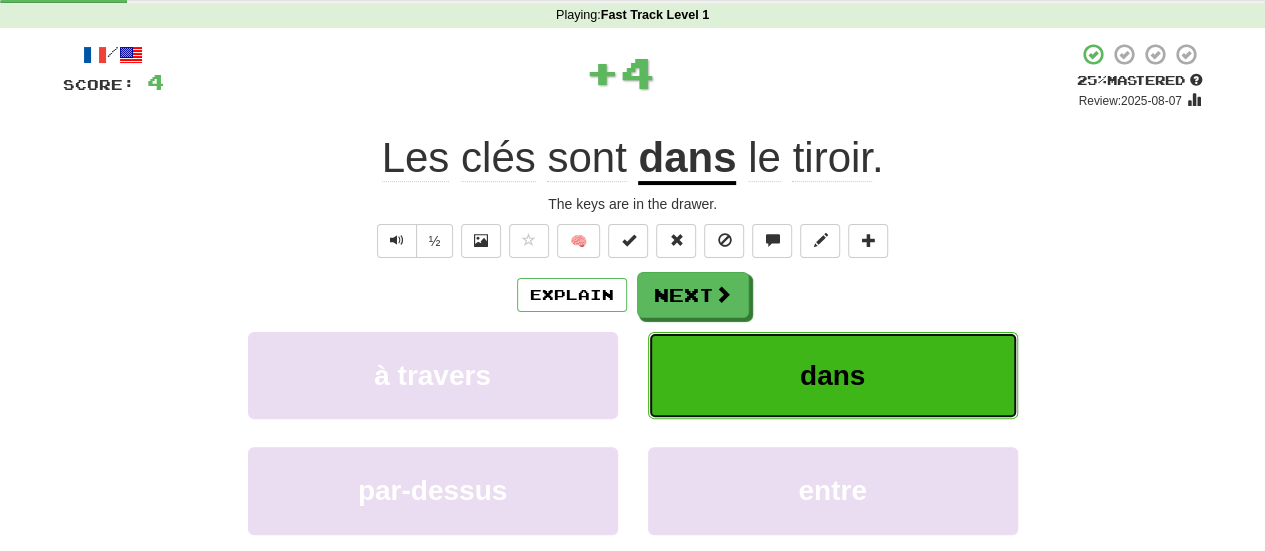 type 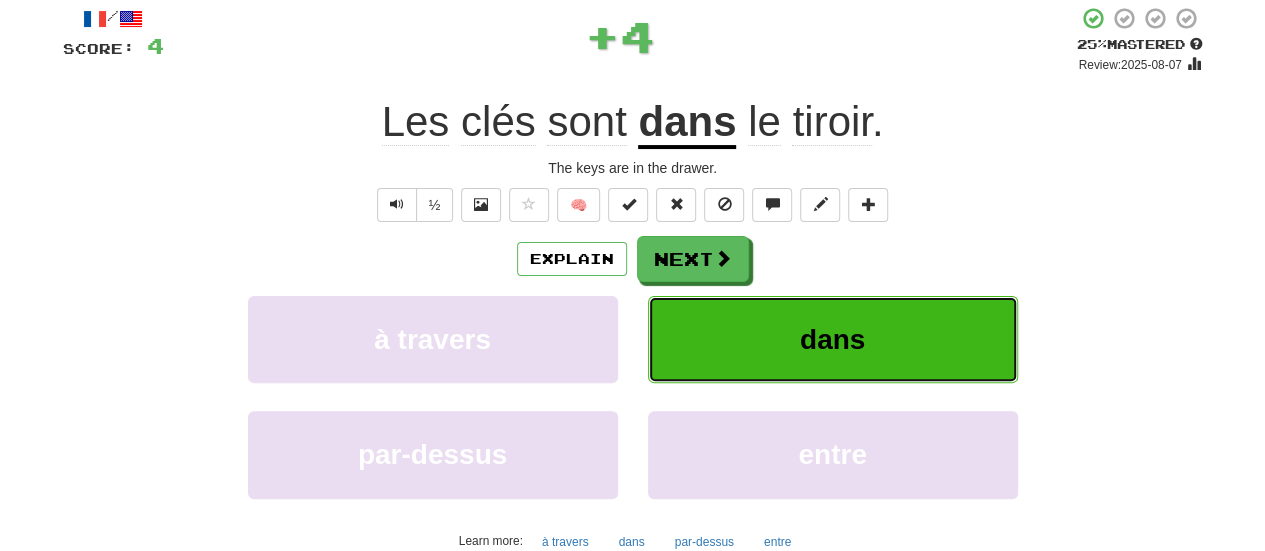 scroll, scrollTop: 120, scrollLeft: 0, axis: vertical 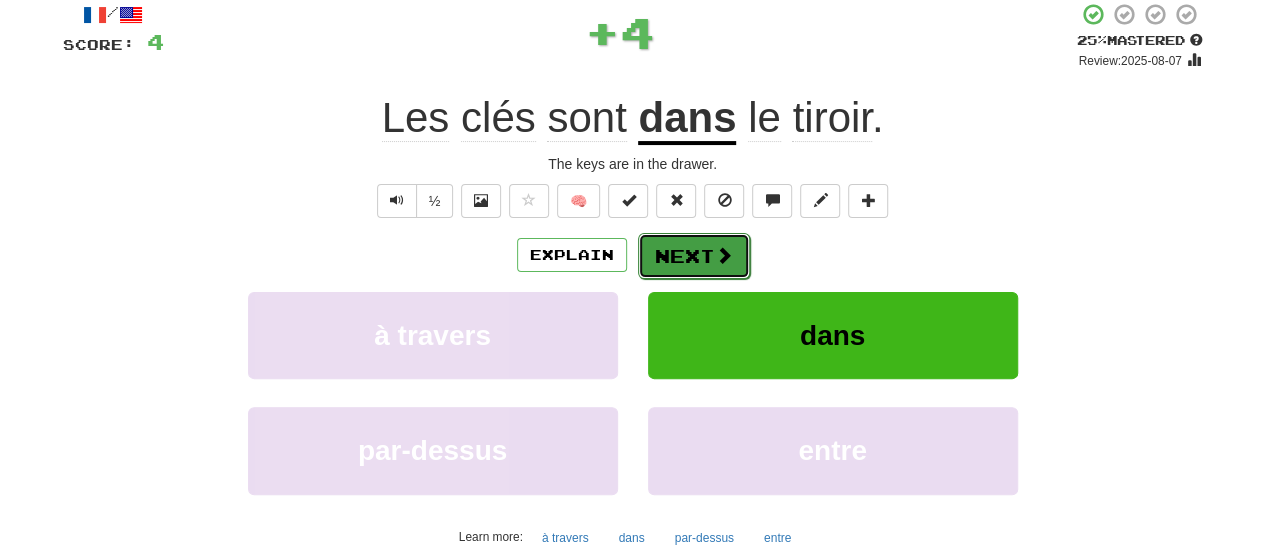 click on "Next" at bounding box center (694, 256) 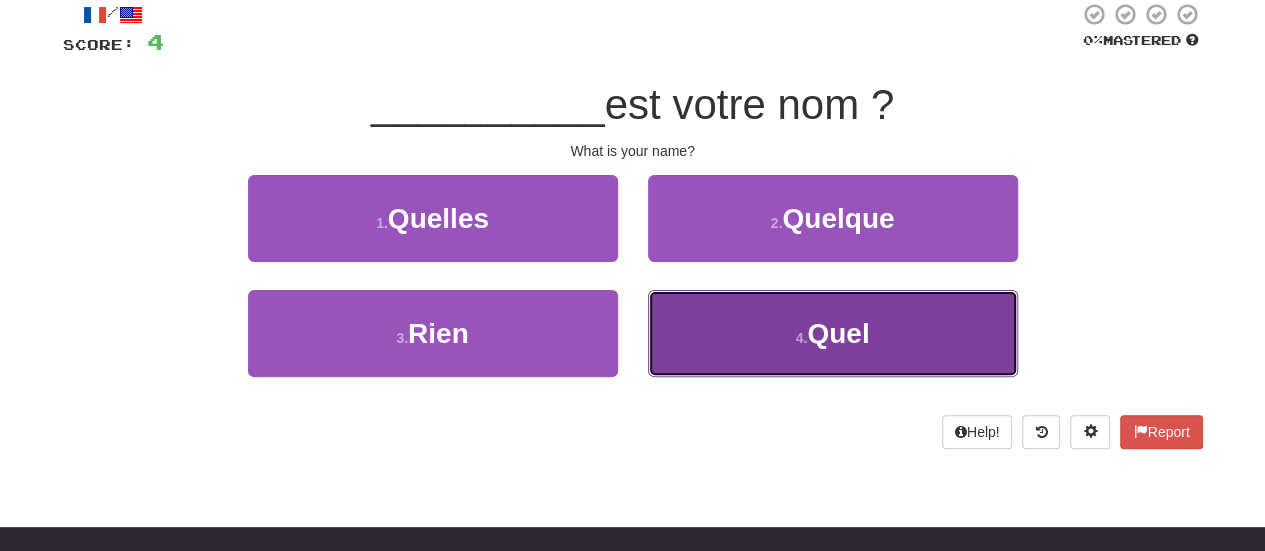 click on "4 .  Quel" at bounding box center [833, 333] 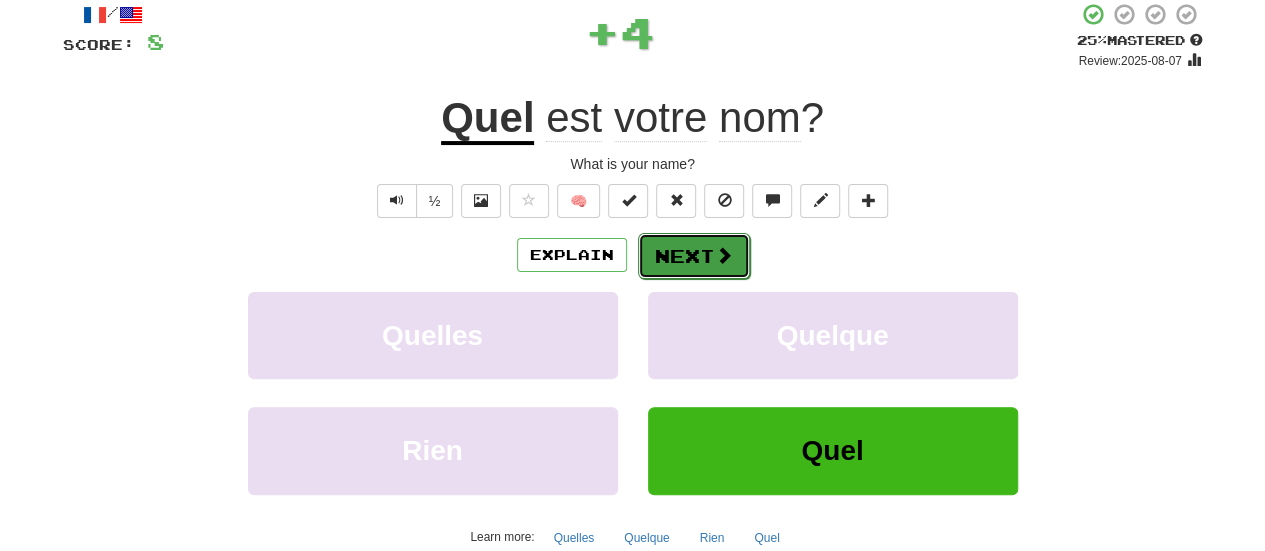 click on "Next" at bounding box center [694, 256] 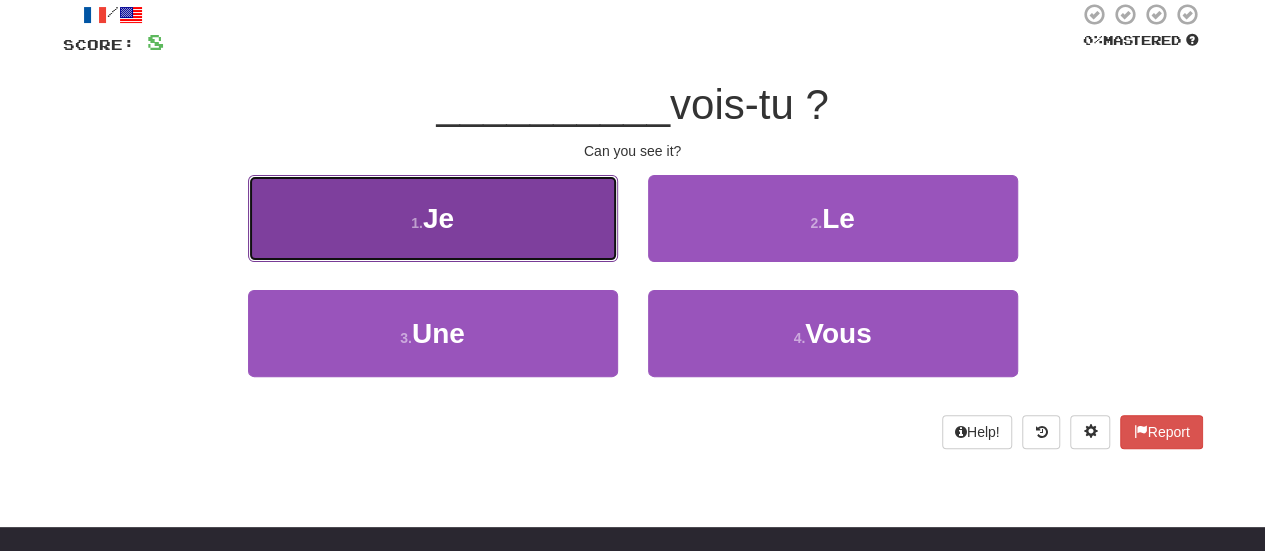 click on "1 .  Je" at bounding box center [433, 218] 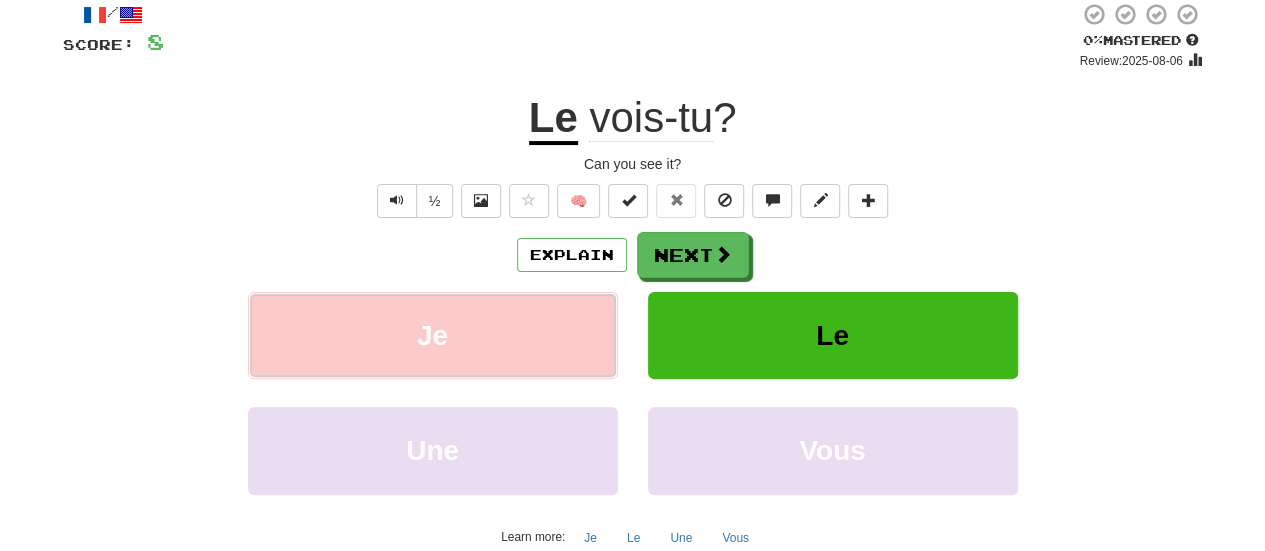 type 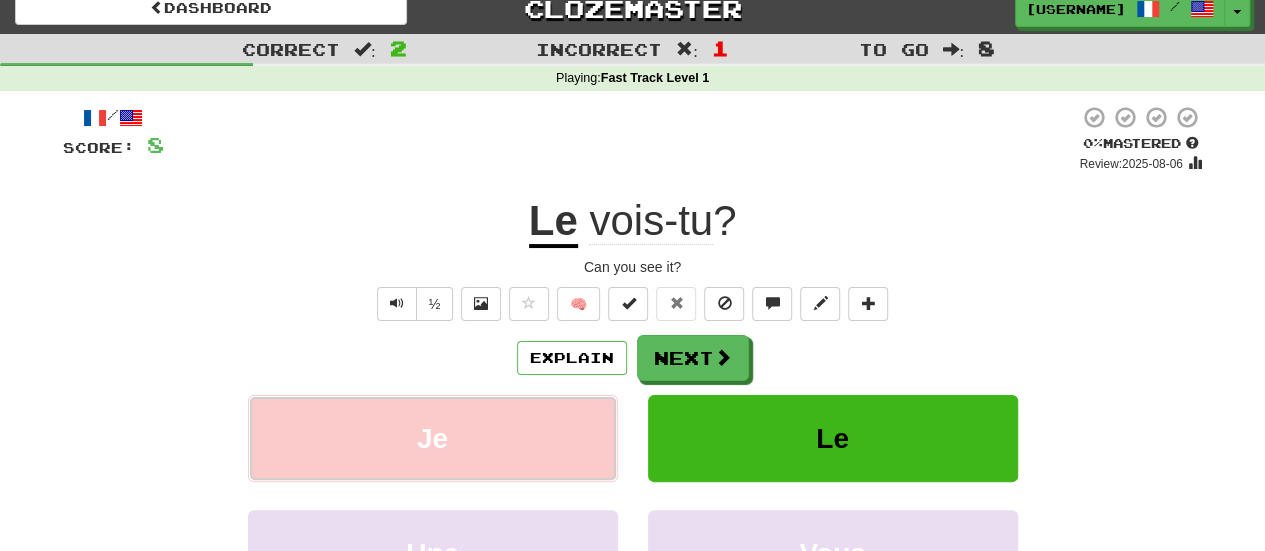 scroll, scrollTop: 0, scrollLeft: 0, axis: both 